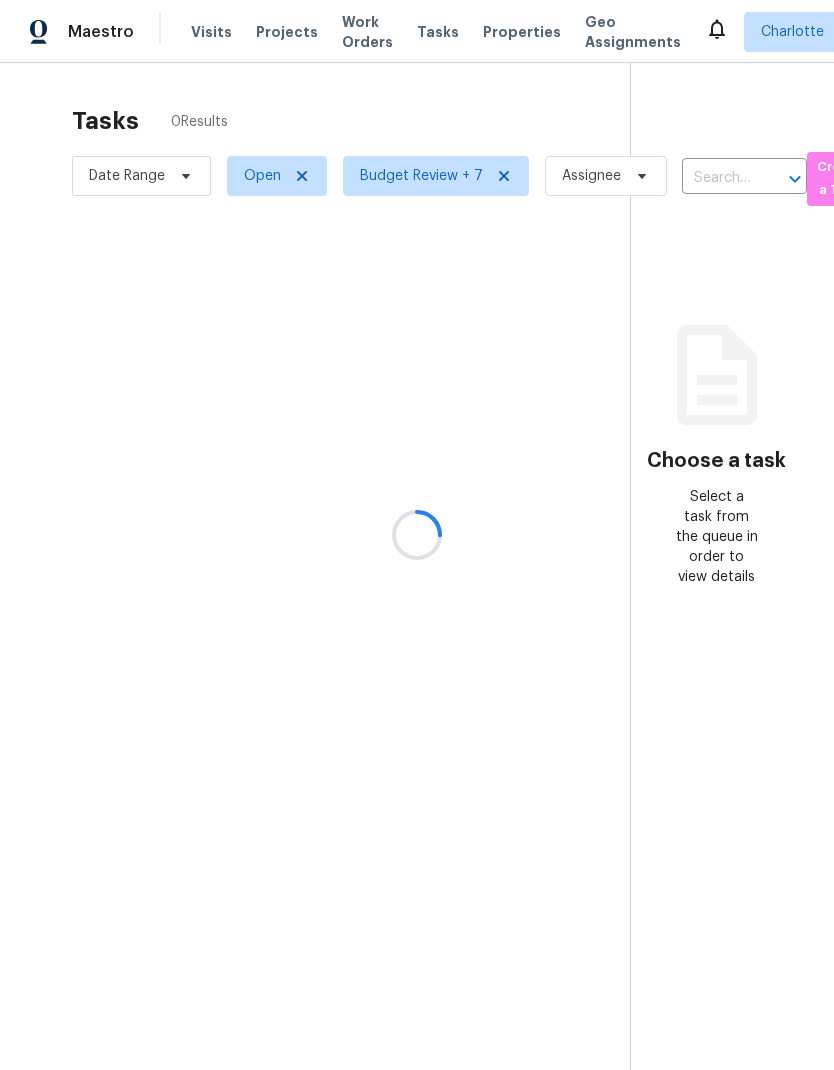 scroll, scrollTop: 0, scrollLeft: 0, axis: both 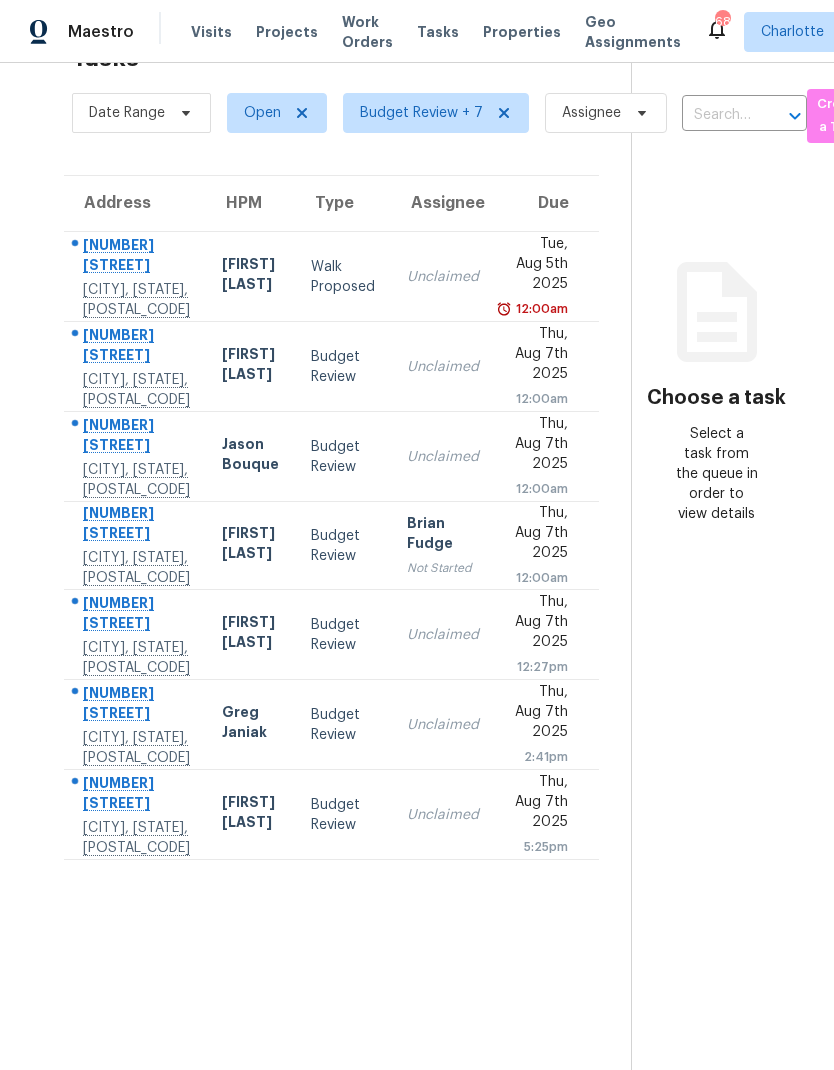 click on "3022 Daisy Ct" at bounding box center (136, 347) 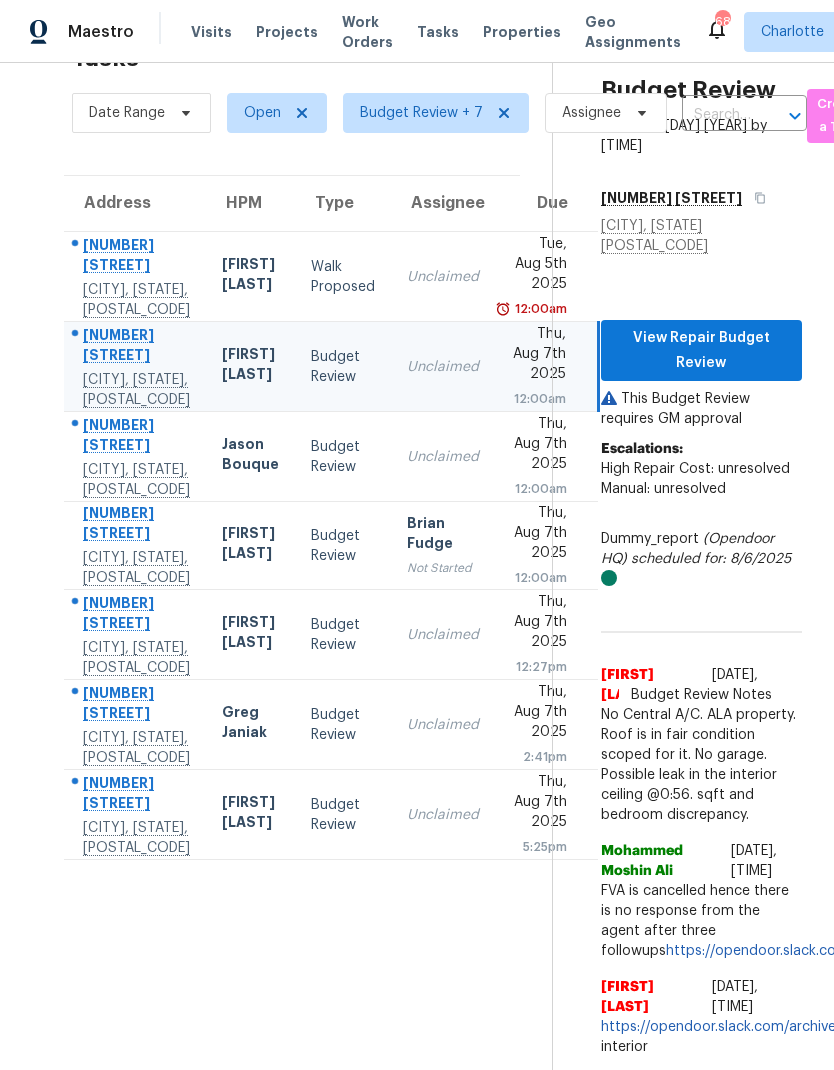 click on "1814 Eastway Dr" at bounding box center [136, 437] 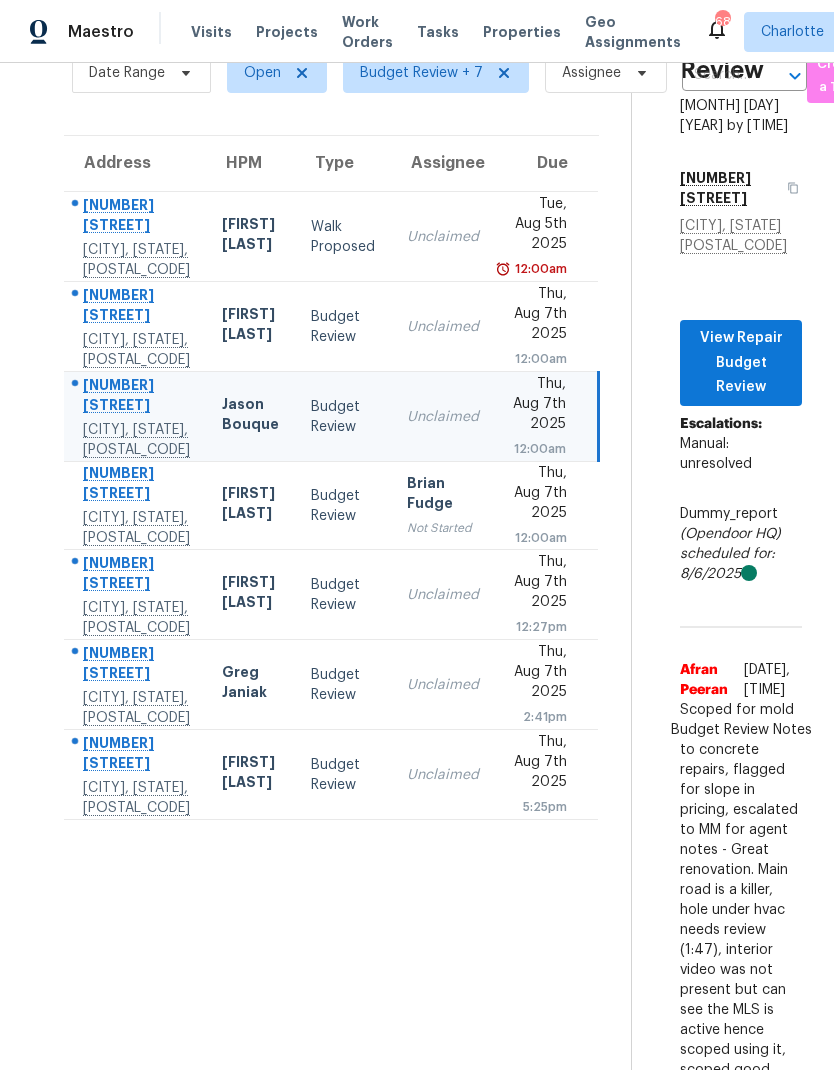 scroll, scrollTop: 102, scrollLeft: 0, axis: vertical 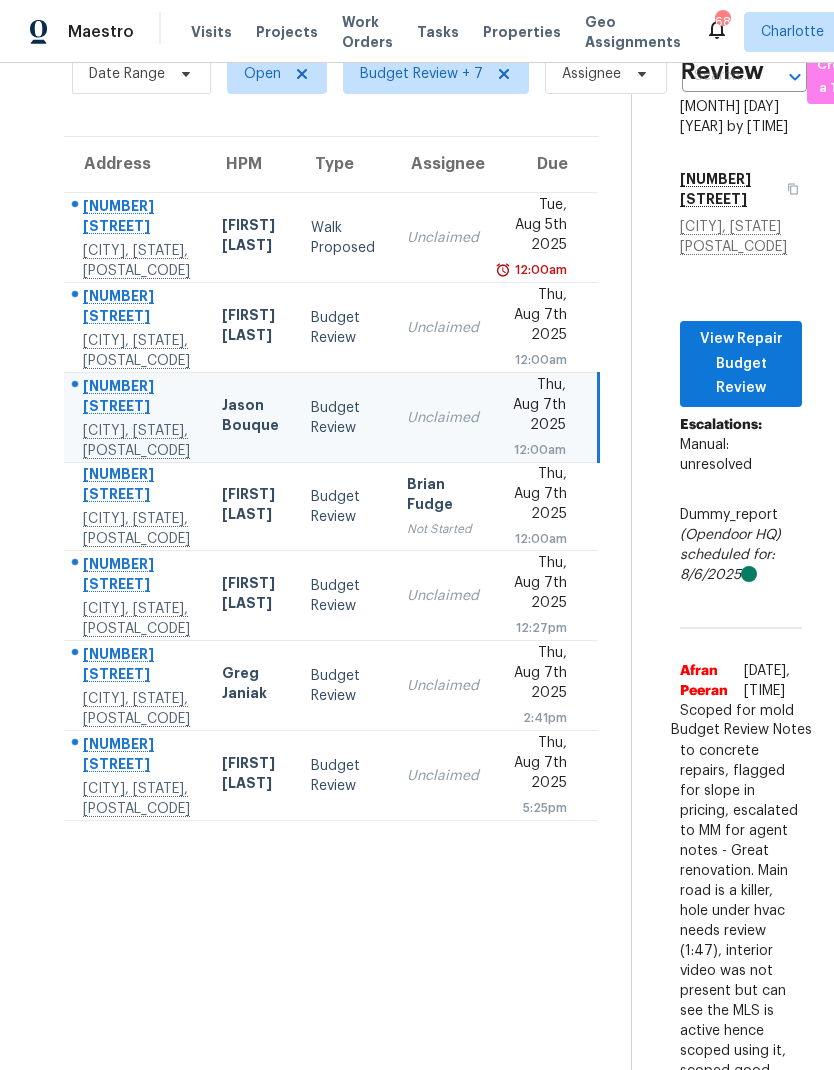 click on "2716 Stowmarket Pl" at bounding box center [136, 486] 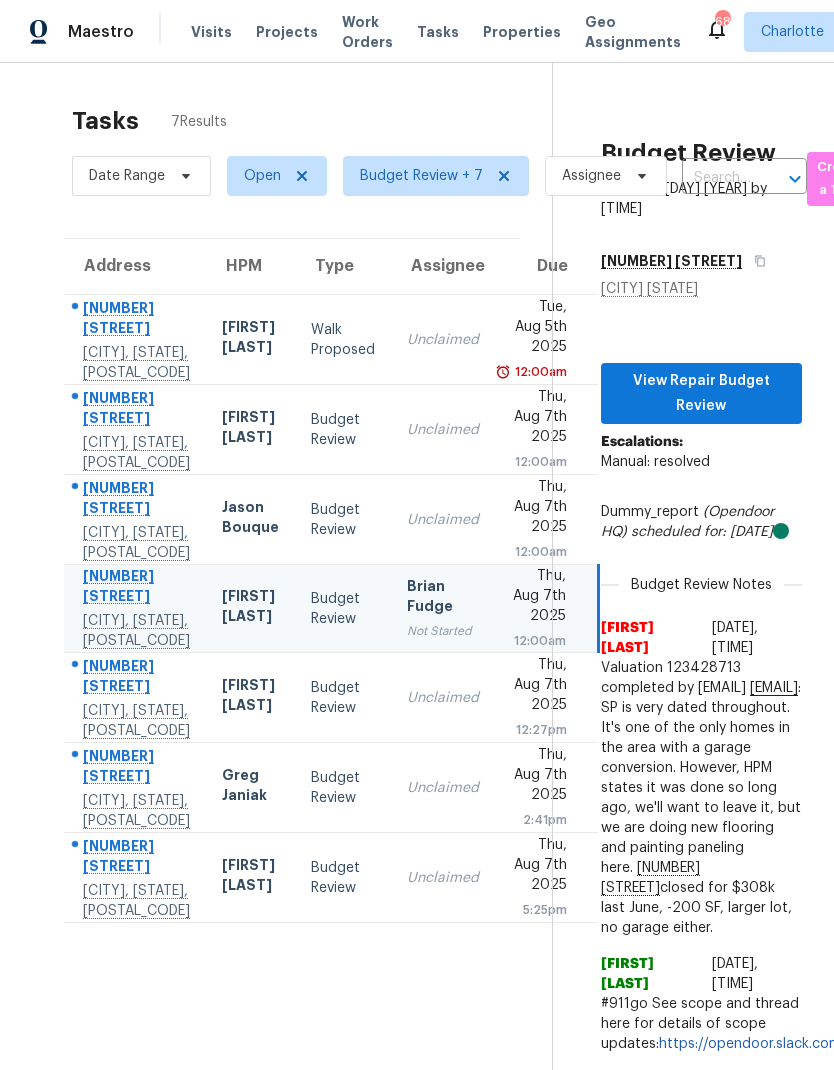scroll, scrollTop: 0, scrollLeft: 0, axis: both 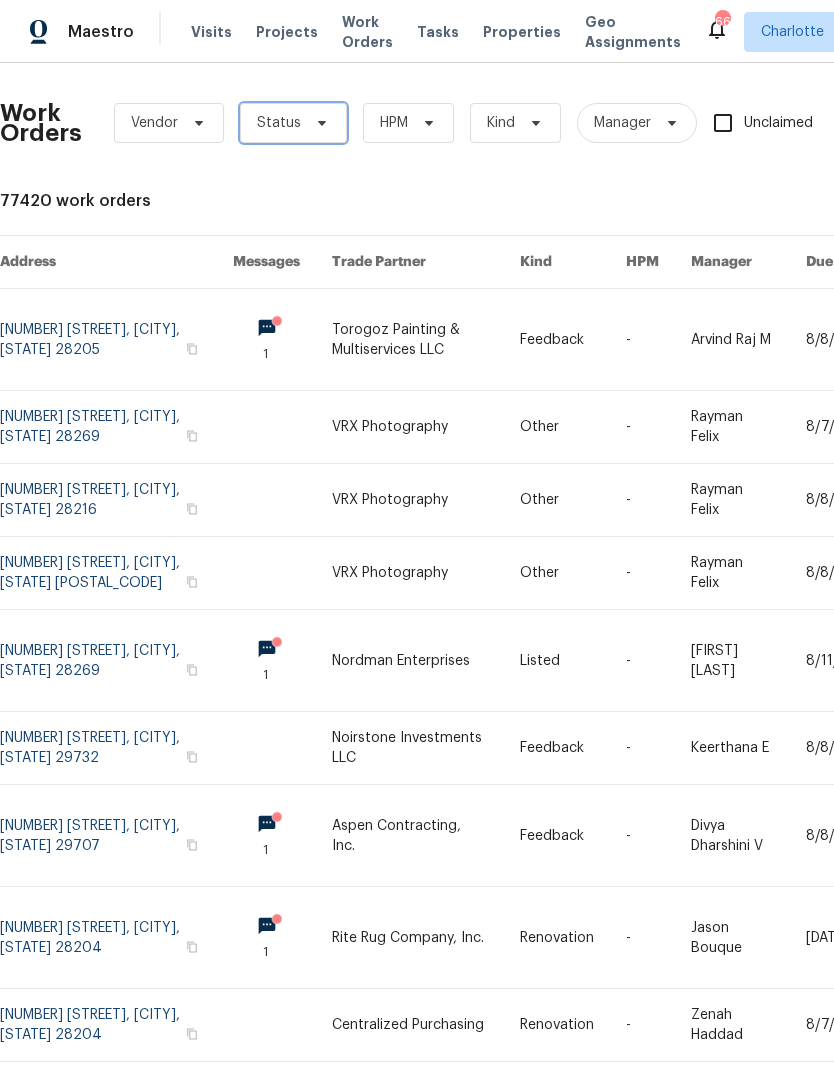 click 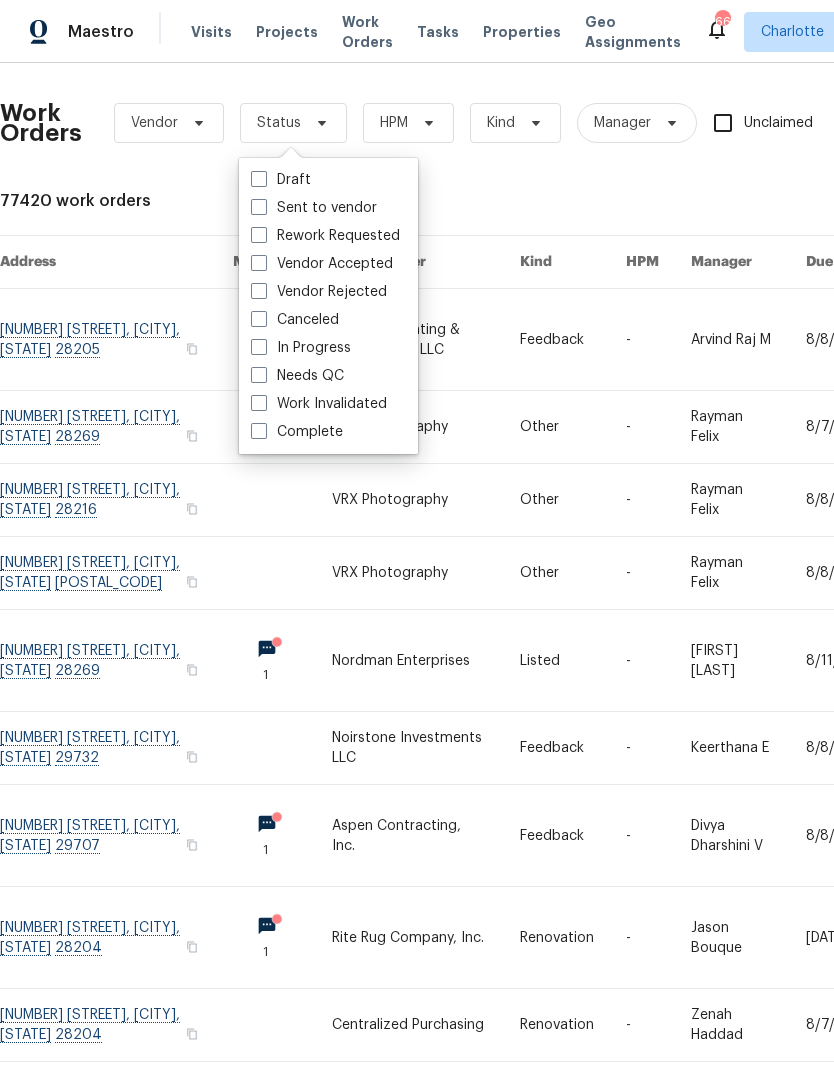 click on "Needs QC" at bounding box center [297, 376] 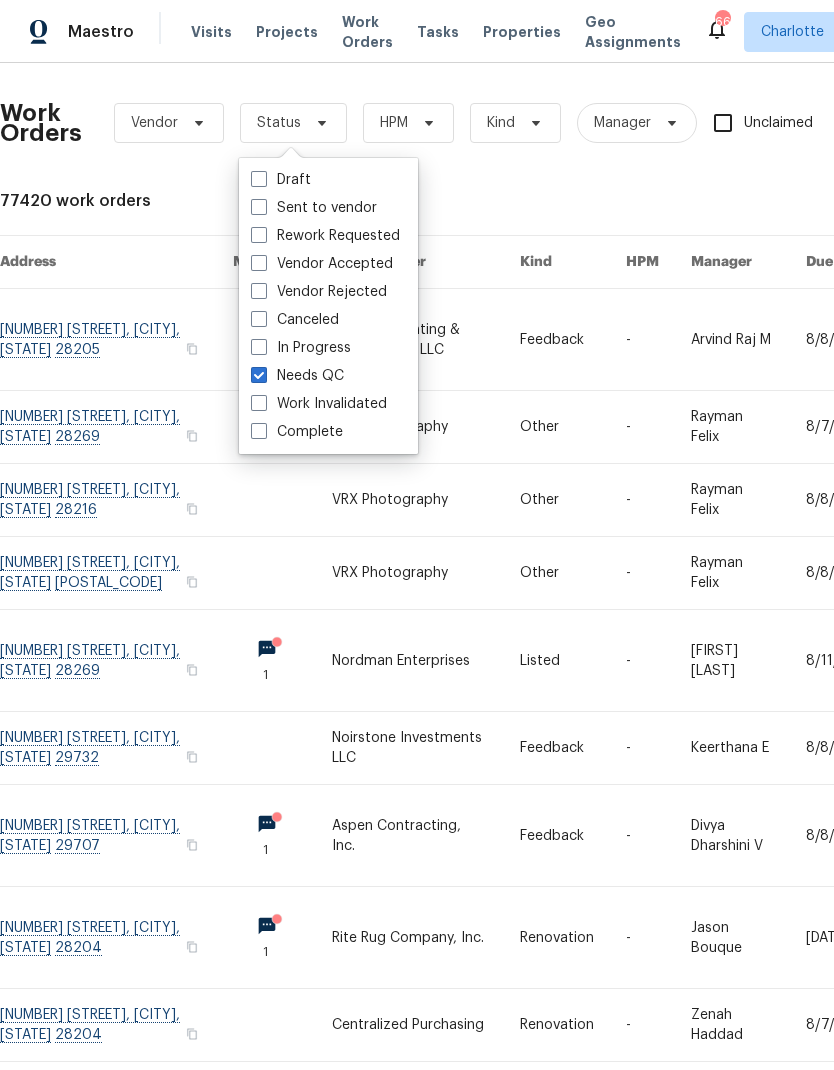 checkbox on "true" 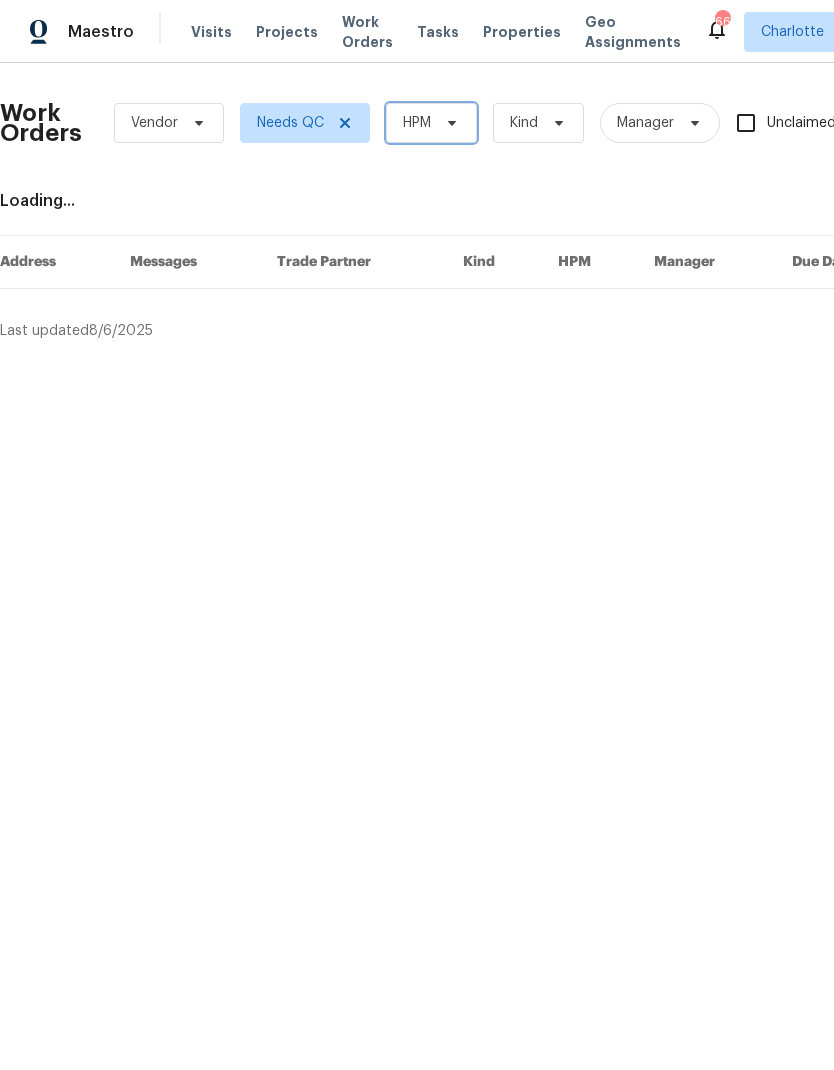 click 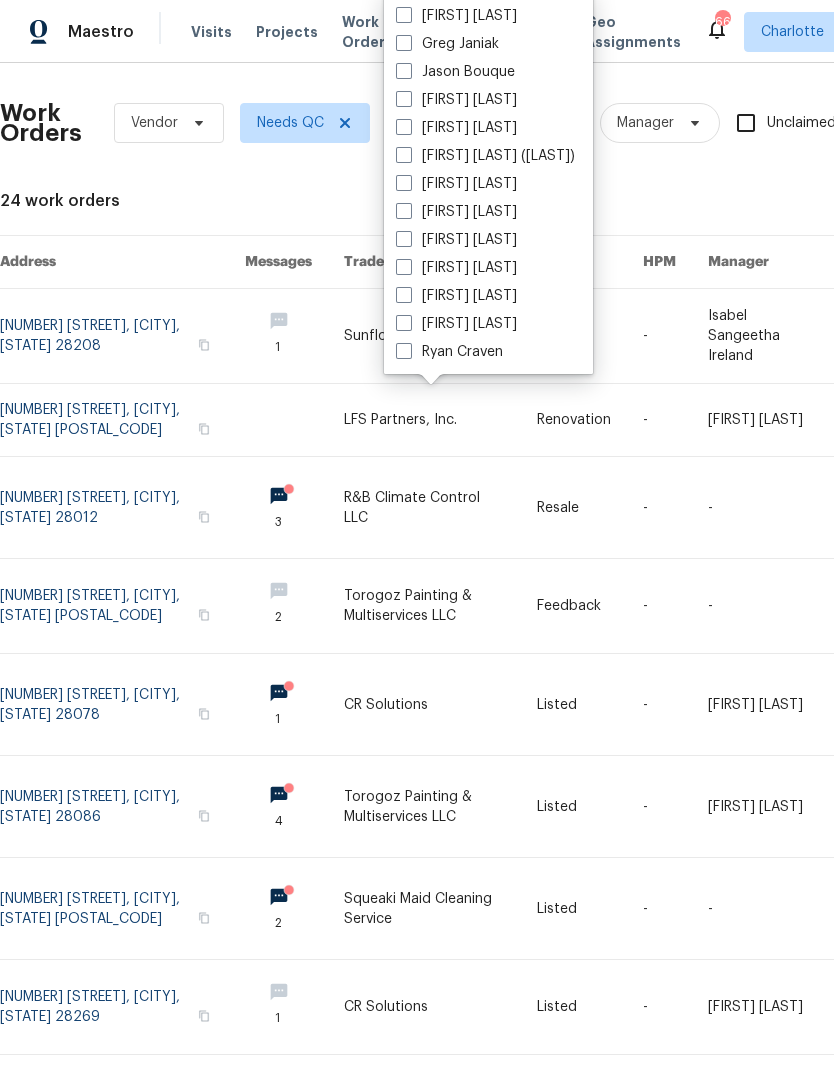 scroll, scrollTop: 248, scrollLeft: 0, axis: vertical 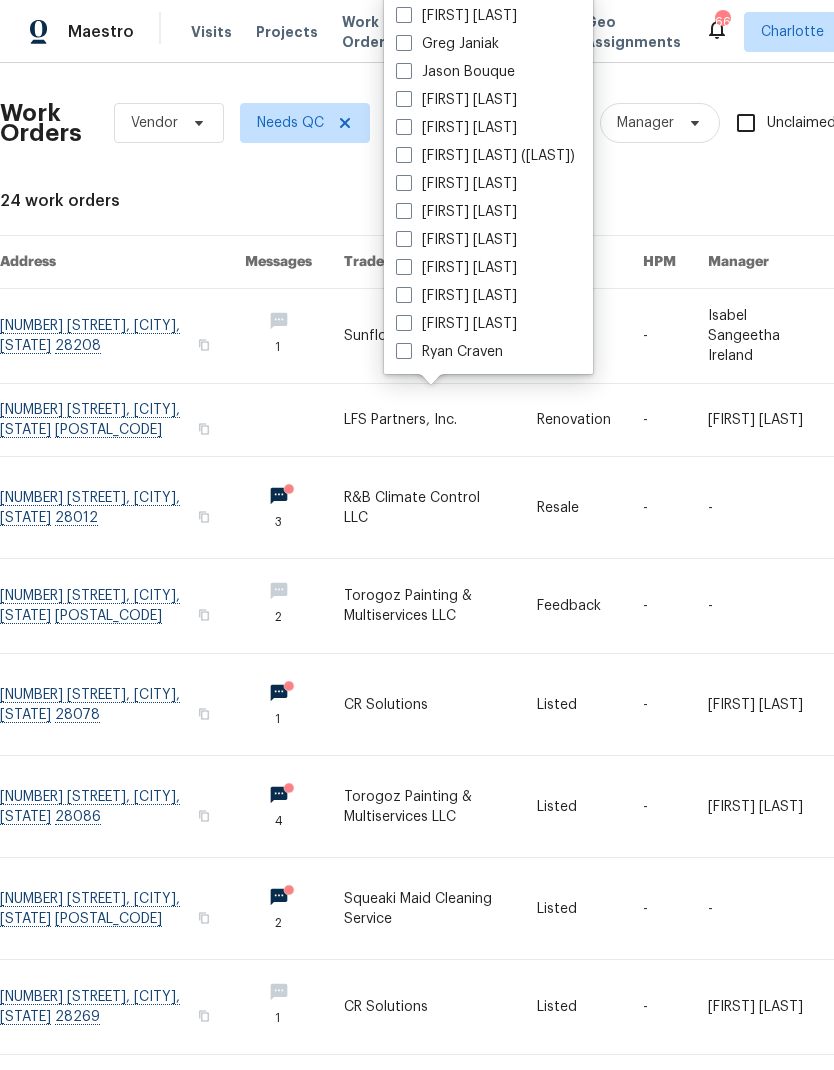 click on "Ryan Craven" at bounding box center [449, 352] 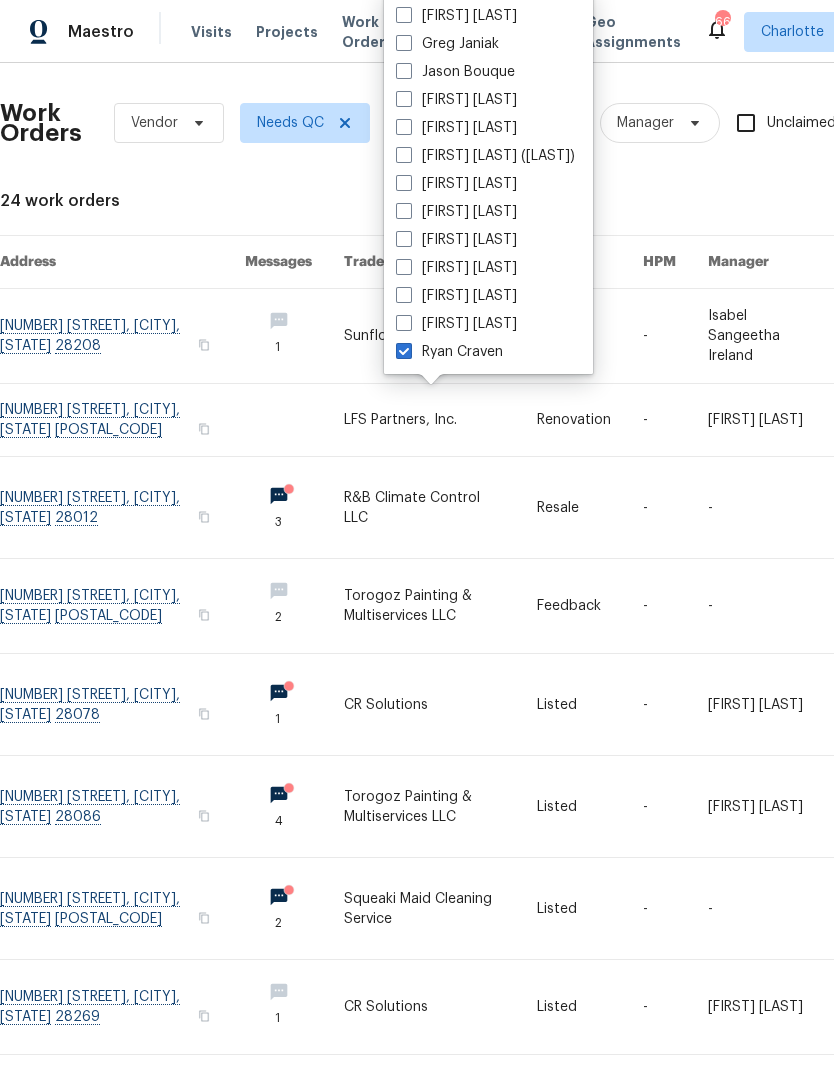 checkbox on "true" 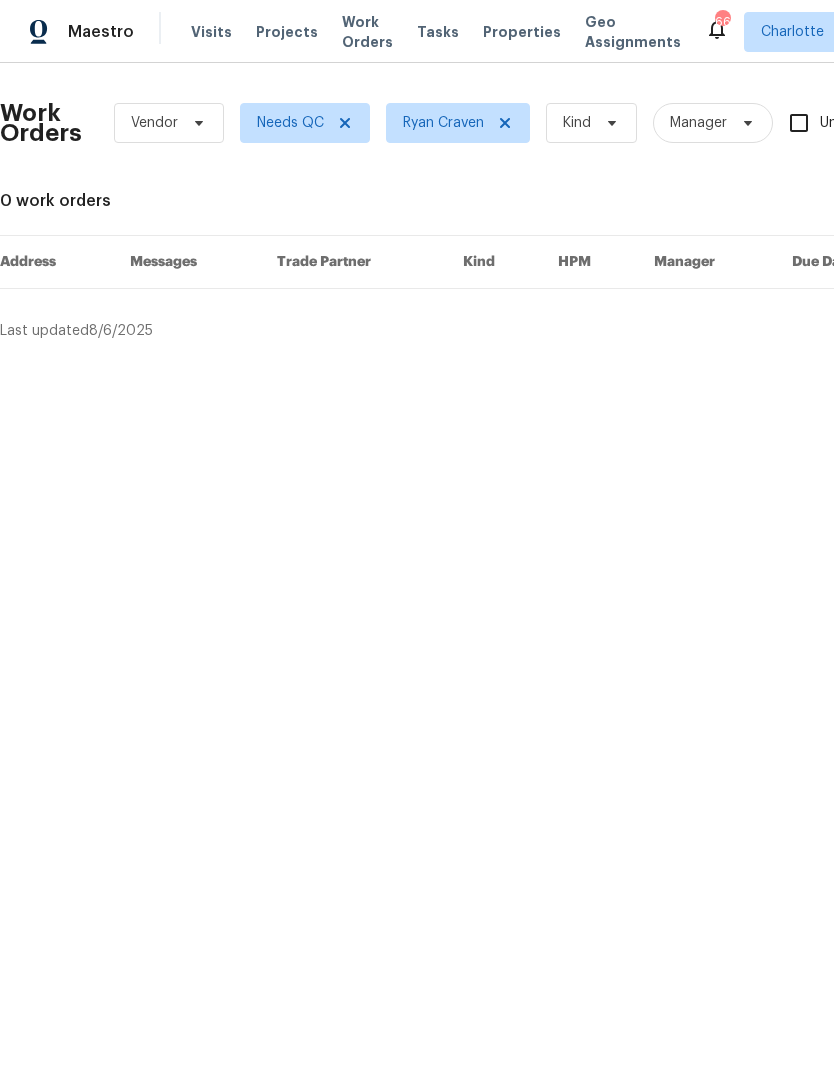 click on "Maestro" at bounding box center (67, 32) 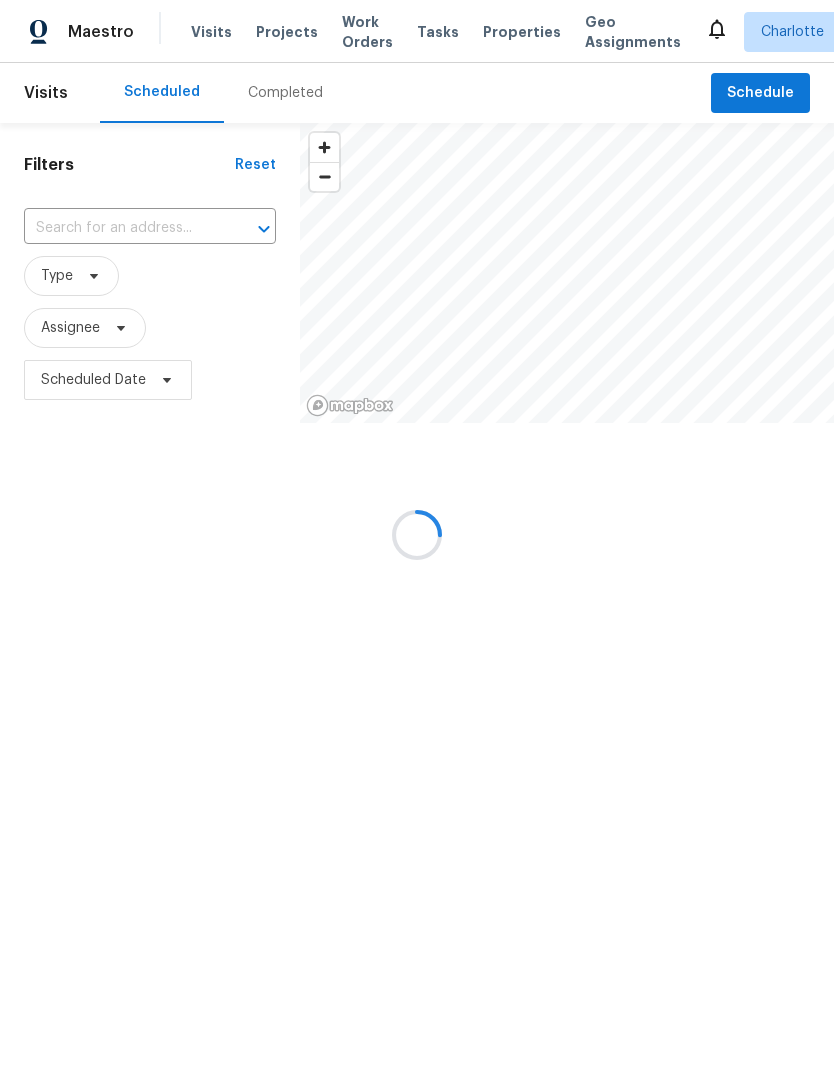 scroll, scrollTop: 0, scrollLeft: 0, axis: both 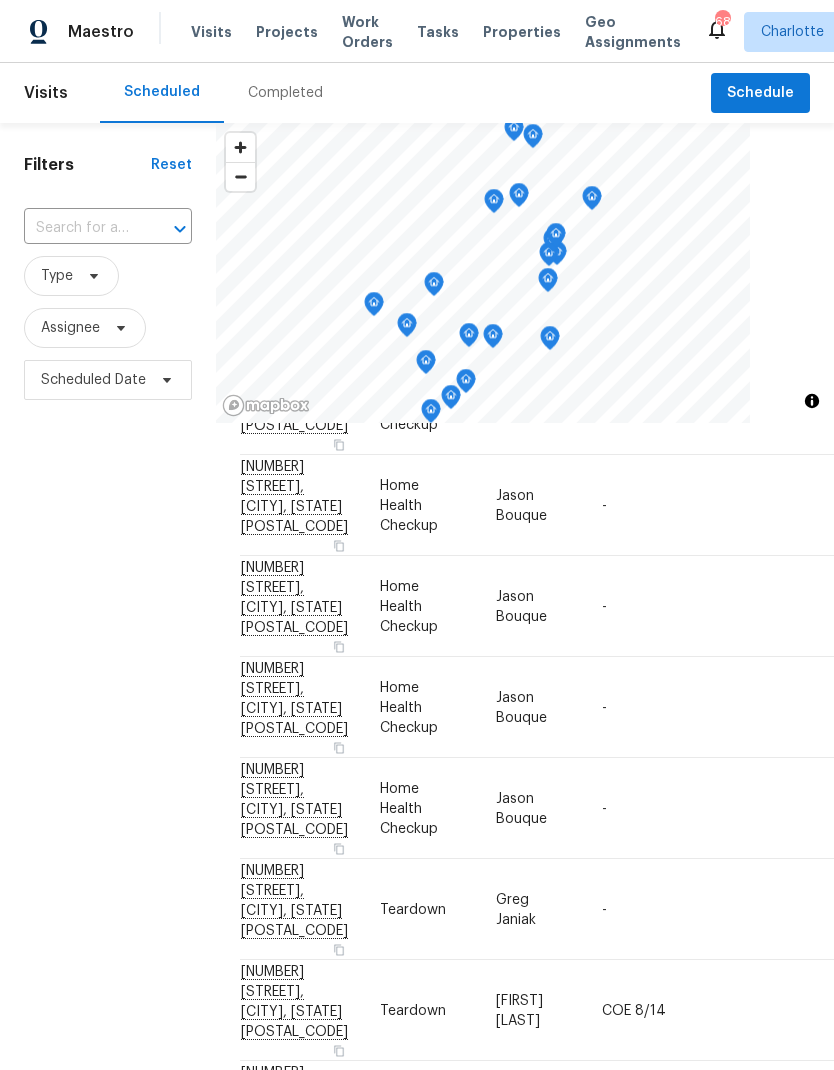 click on "Filters Reset ​ Type Assignee Scheduled Date" at bounding box center (108, 701) 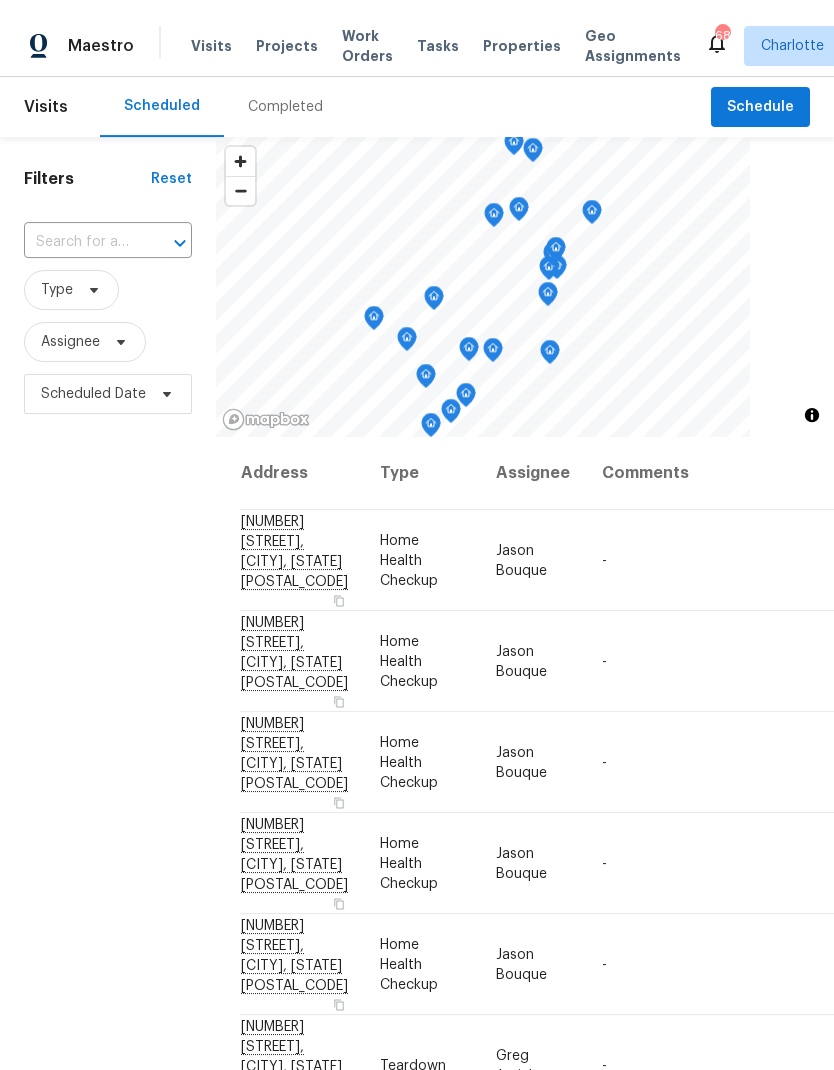 scroll, scrollTop: 0, scrollLeft: 0, axis: both 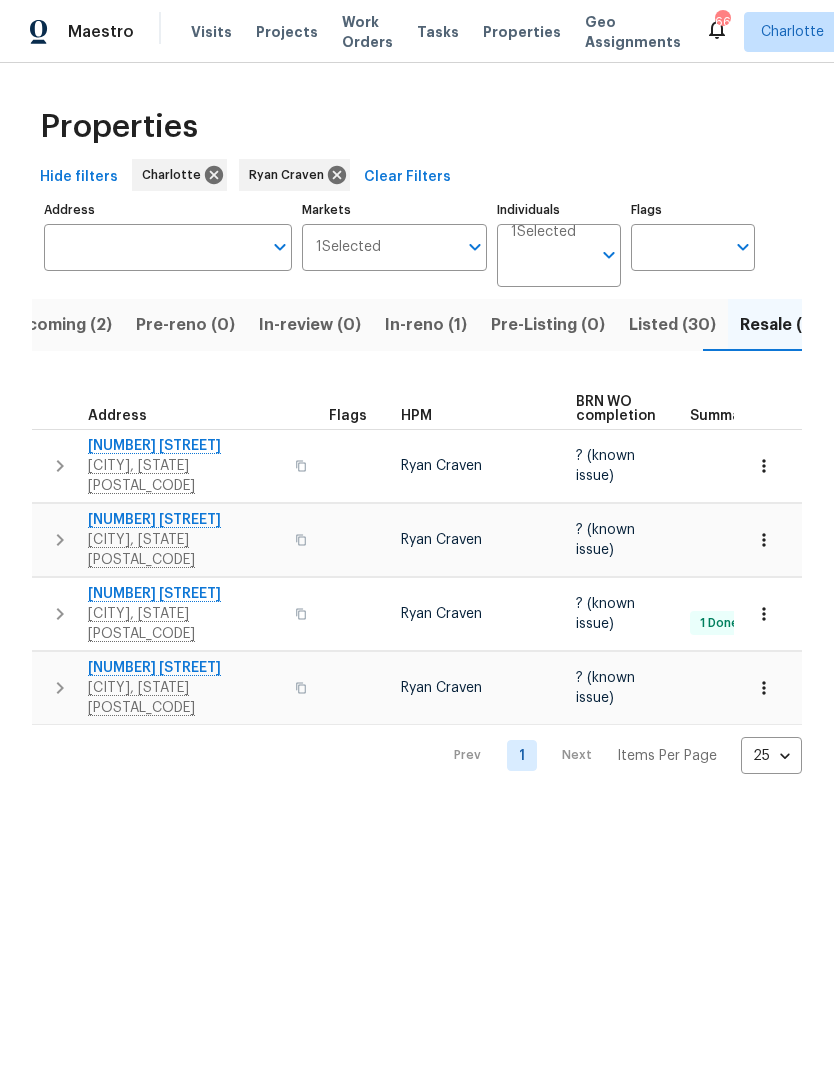 click on "In-reno (1)" at bounding box center [426, 325] 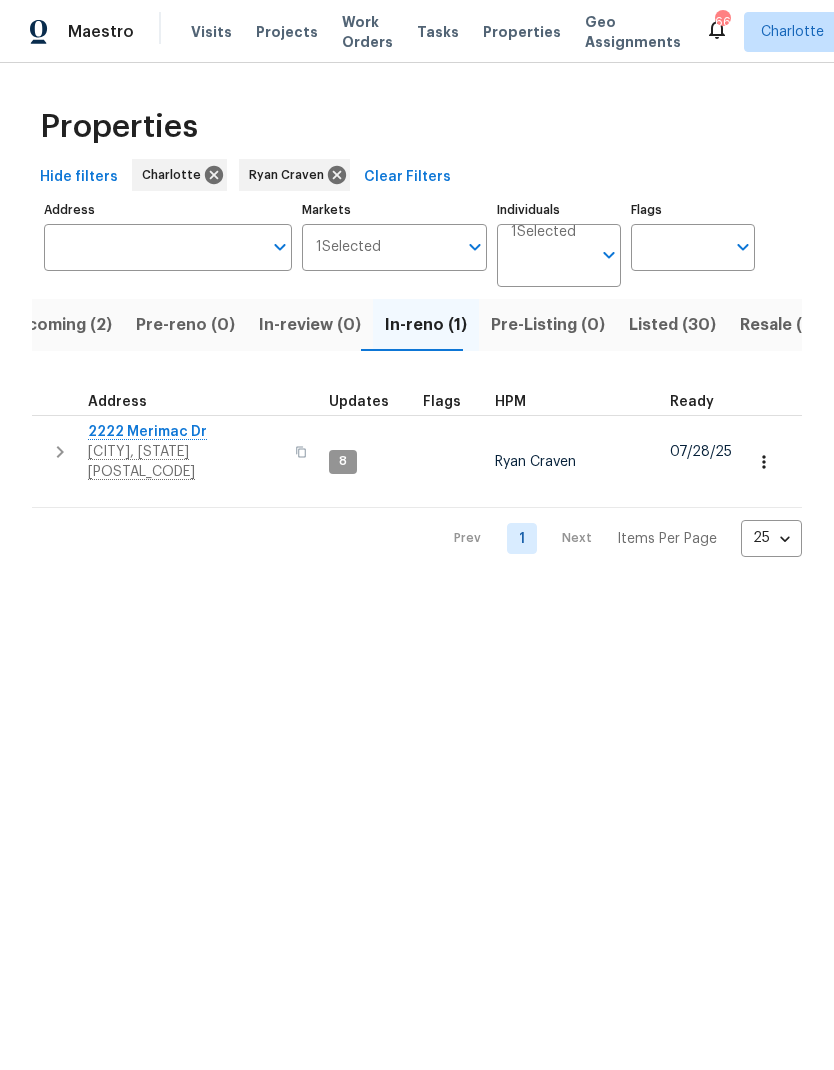 click 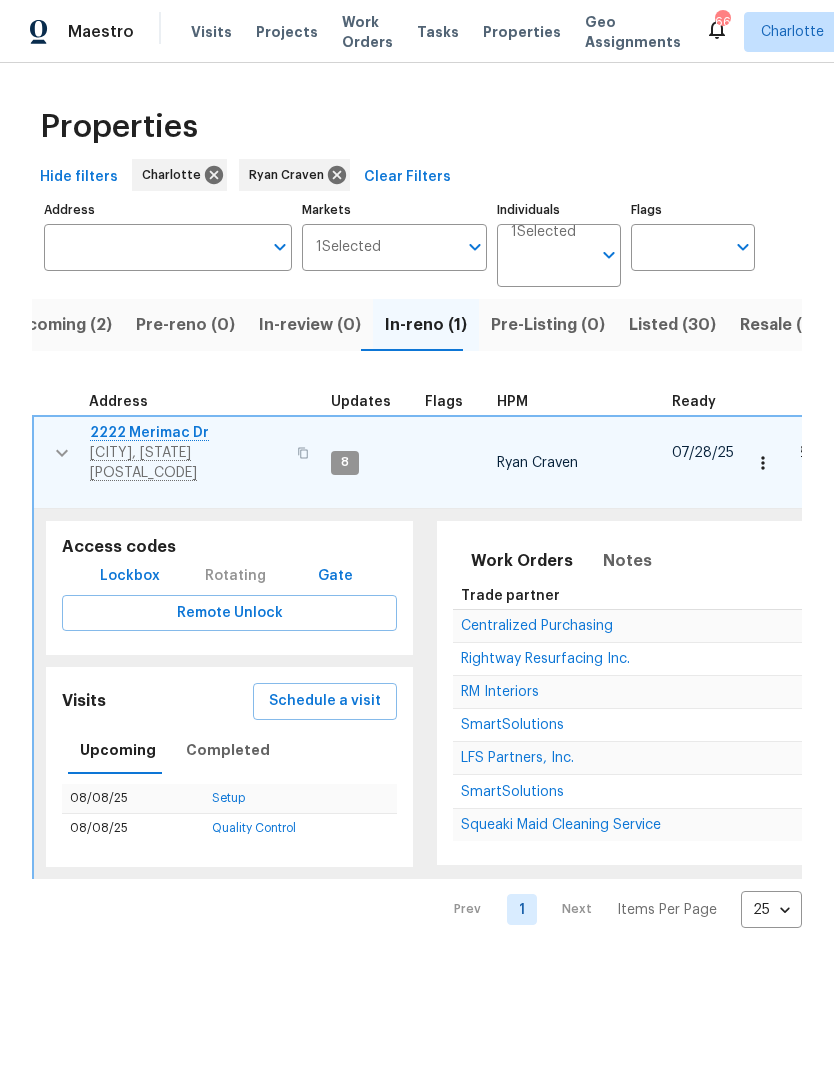 scroll, scrollTop: 0, scrollLeft: 0, axis: both 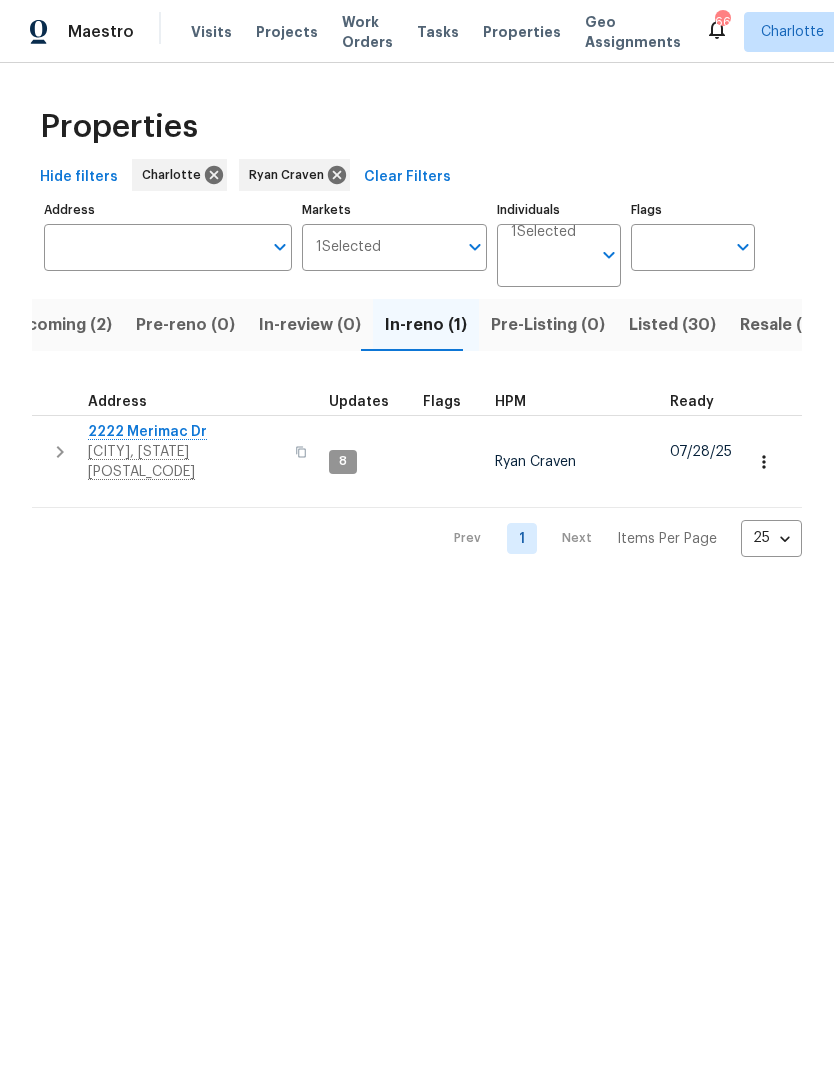 click on "Upcoming (2)" at bounding box center [58, 325] 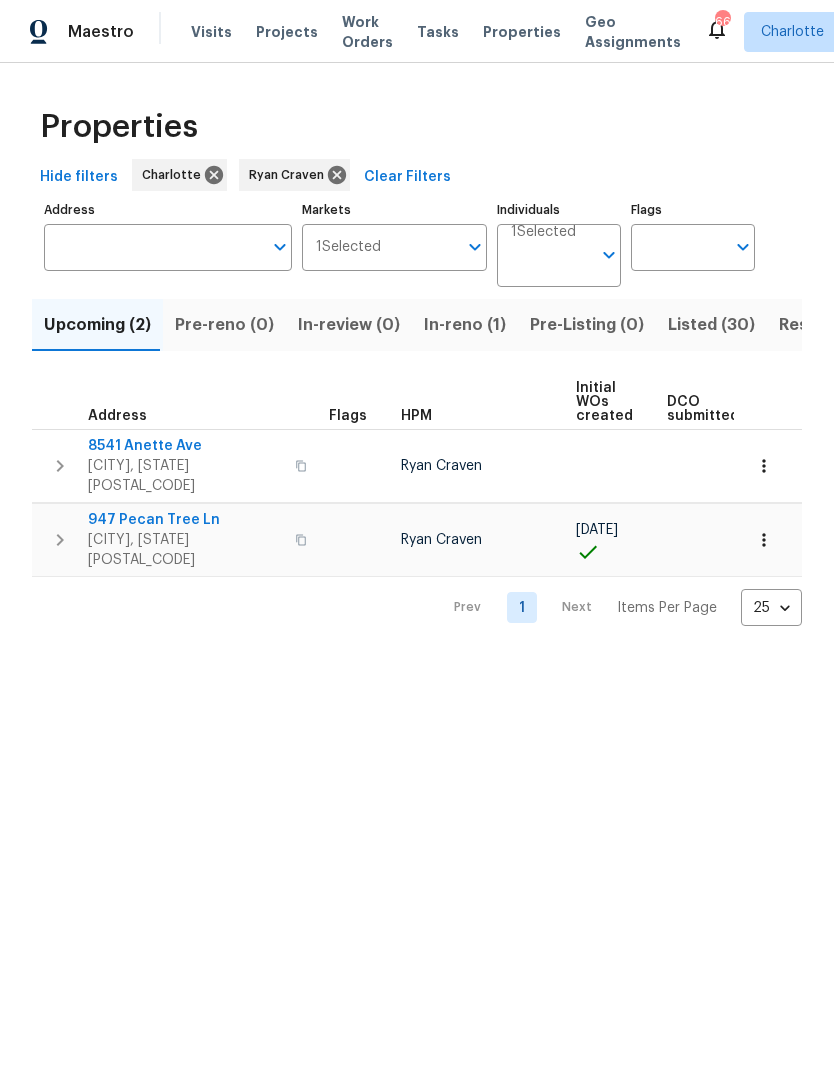 scroll, scrollTop: 0, scrollLeft: 0, axis: both 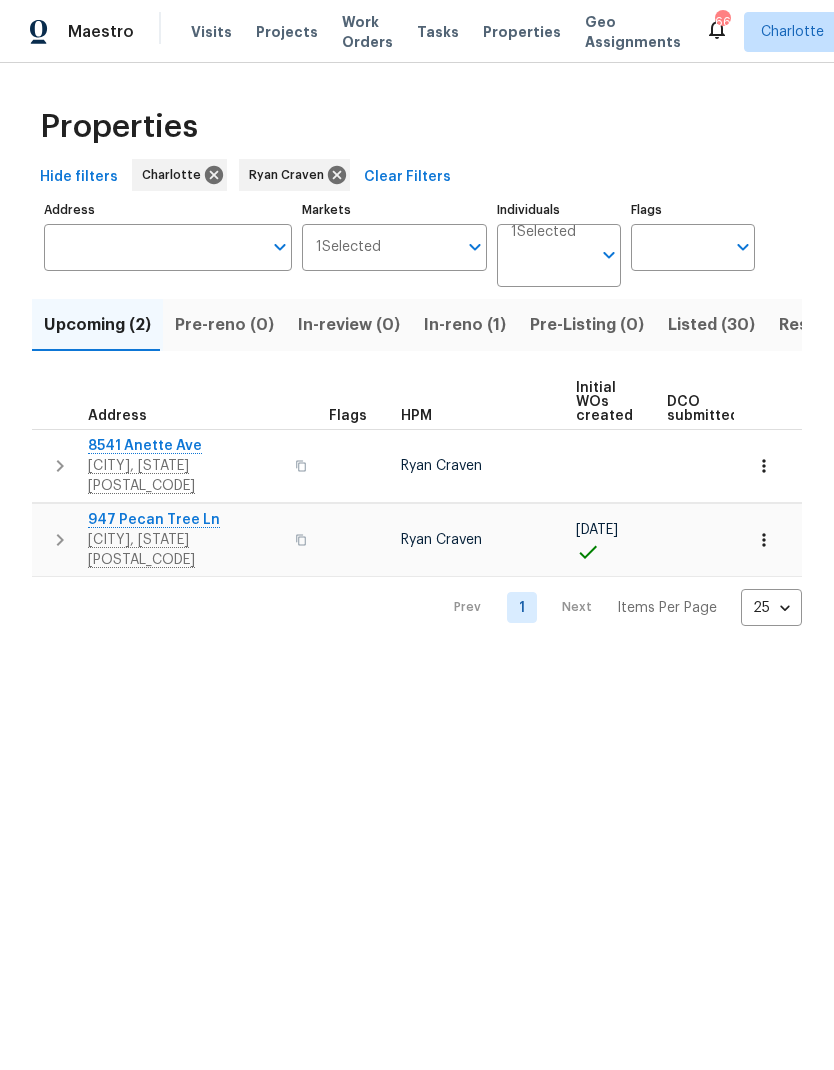 click on "8541 Anette Ave" at bounding box center [185, 446] 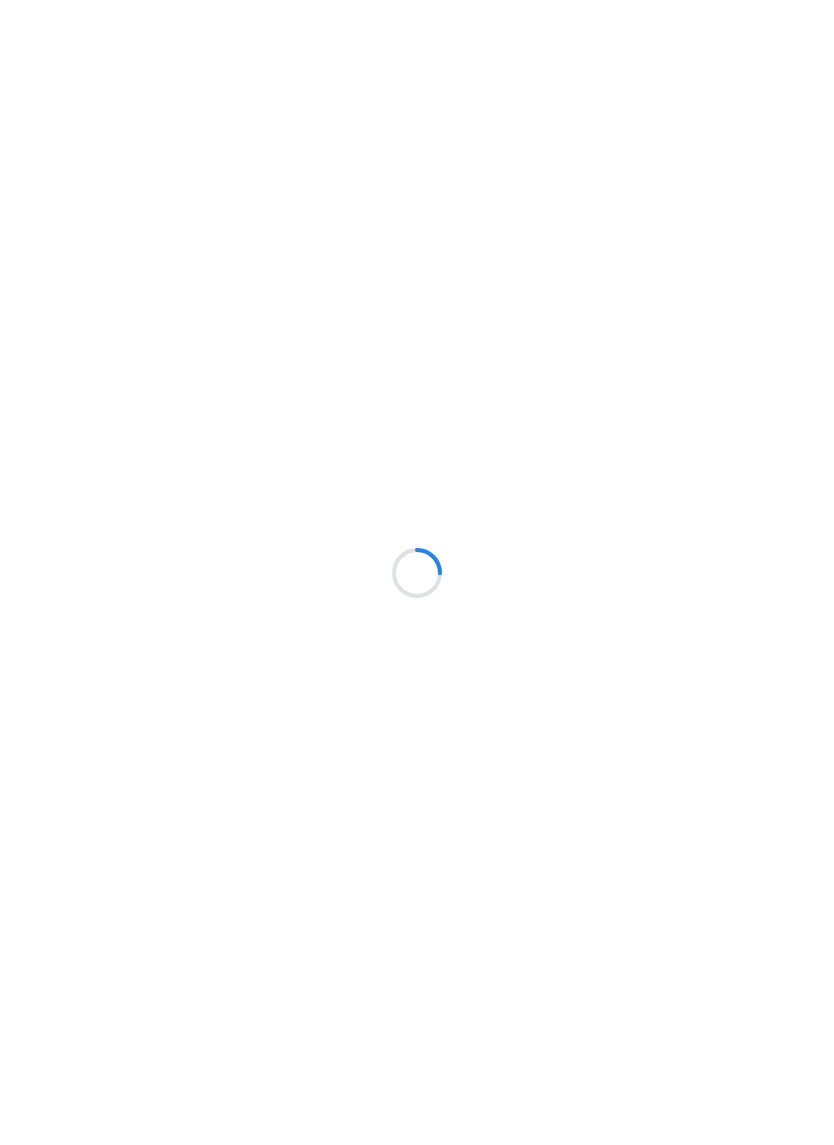 scroll, scrollTop: 0, scrollLeft: 0, axis: both 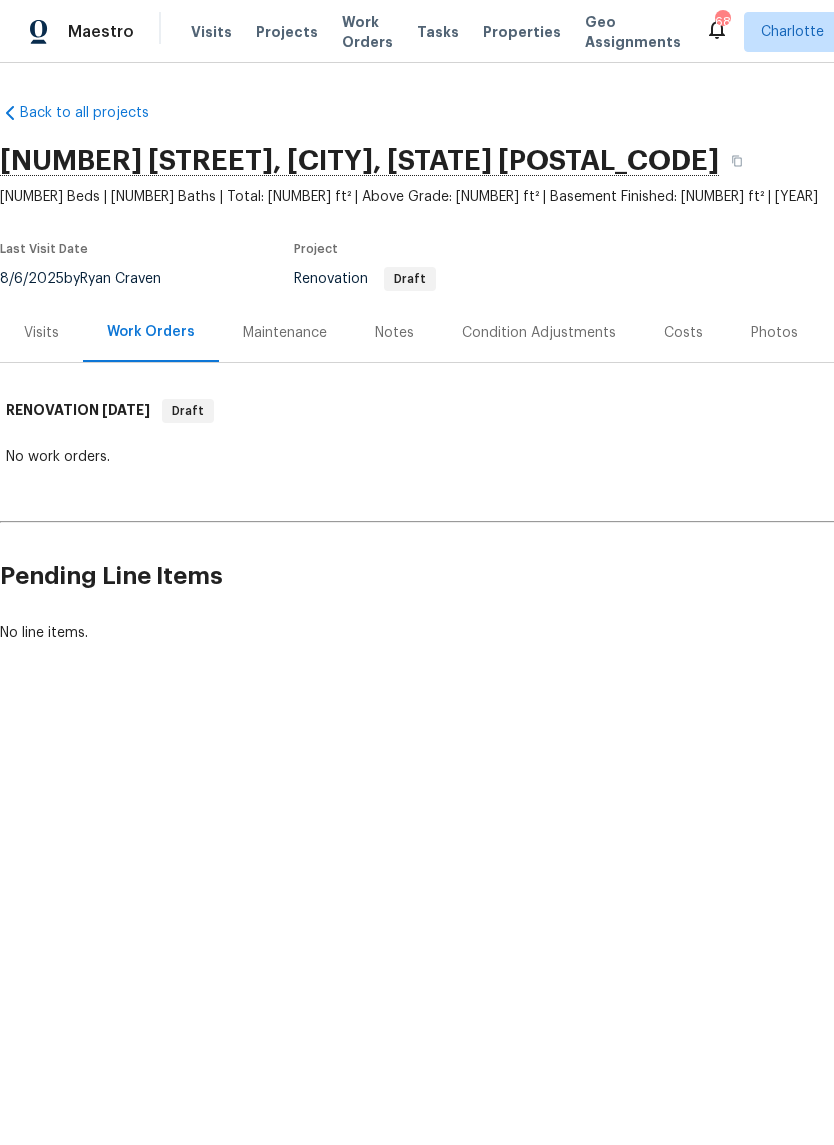 click on "Costs" at bounding box center (683, 333) 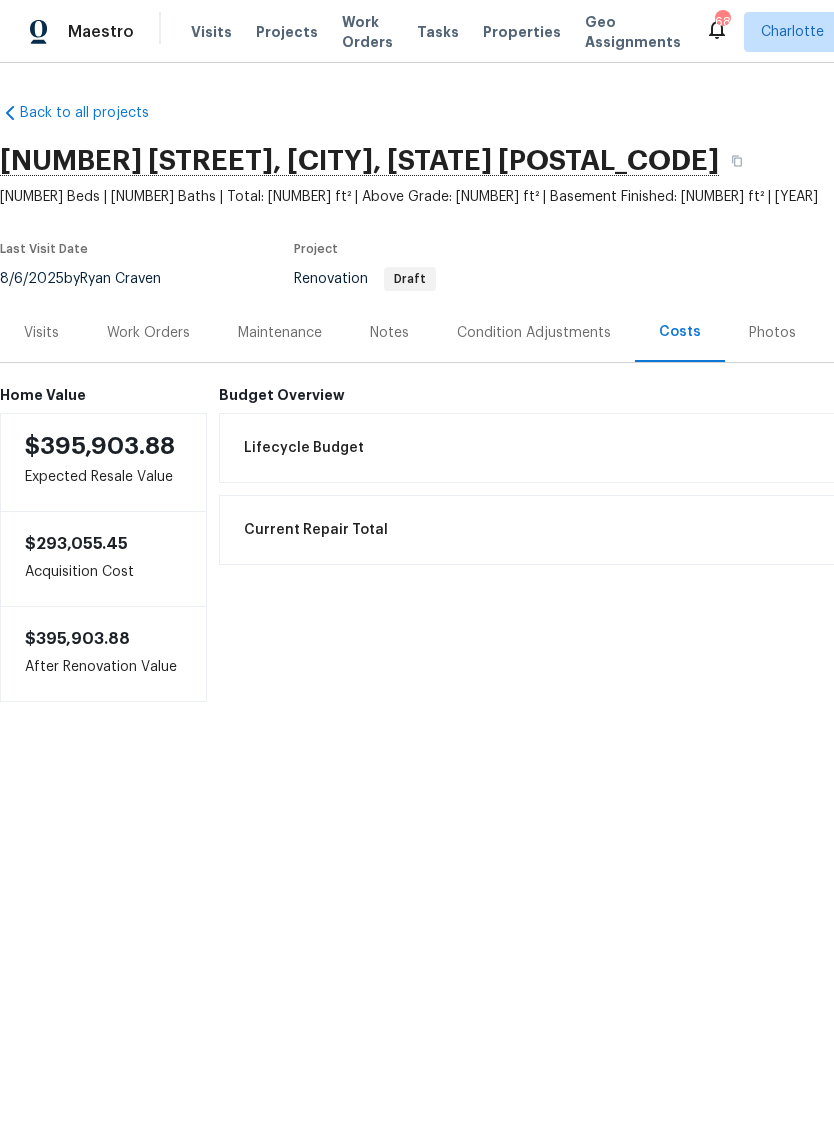 scroll, scrollTop: 0, scrollLeft: 0, axis: both 